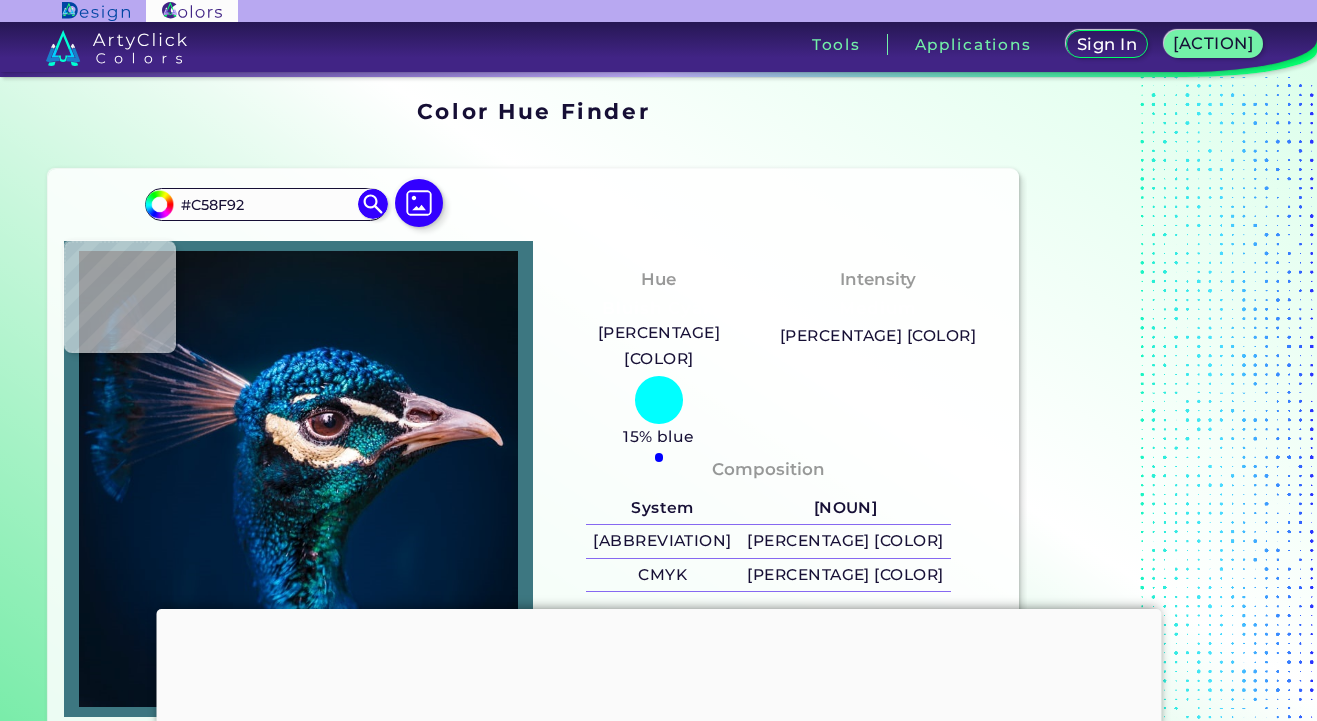 scroll, scrollTop: 0, scrollLeft: 0, axis: both 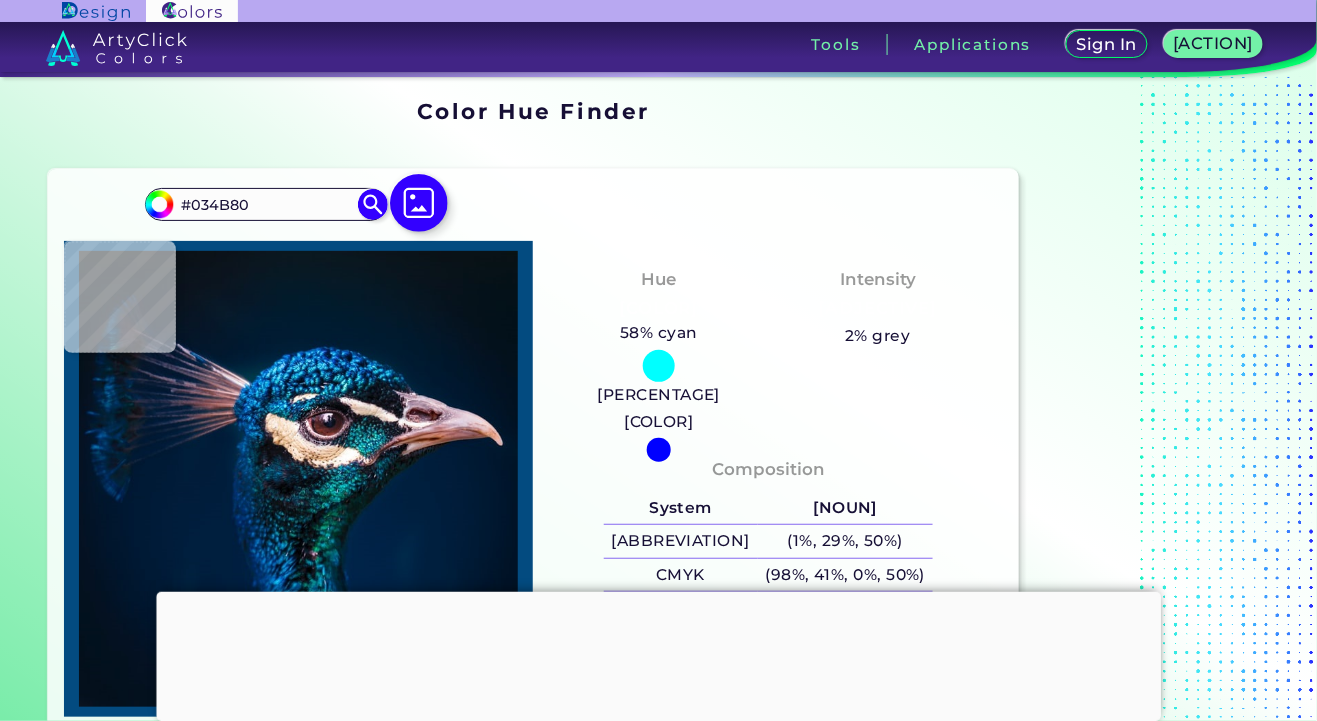 click at bounding box center (420, 203) 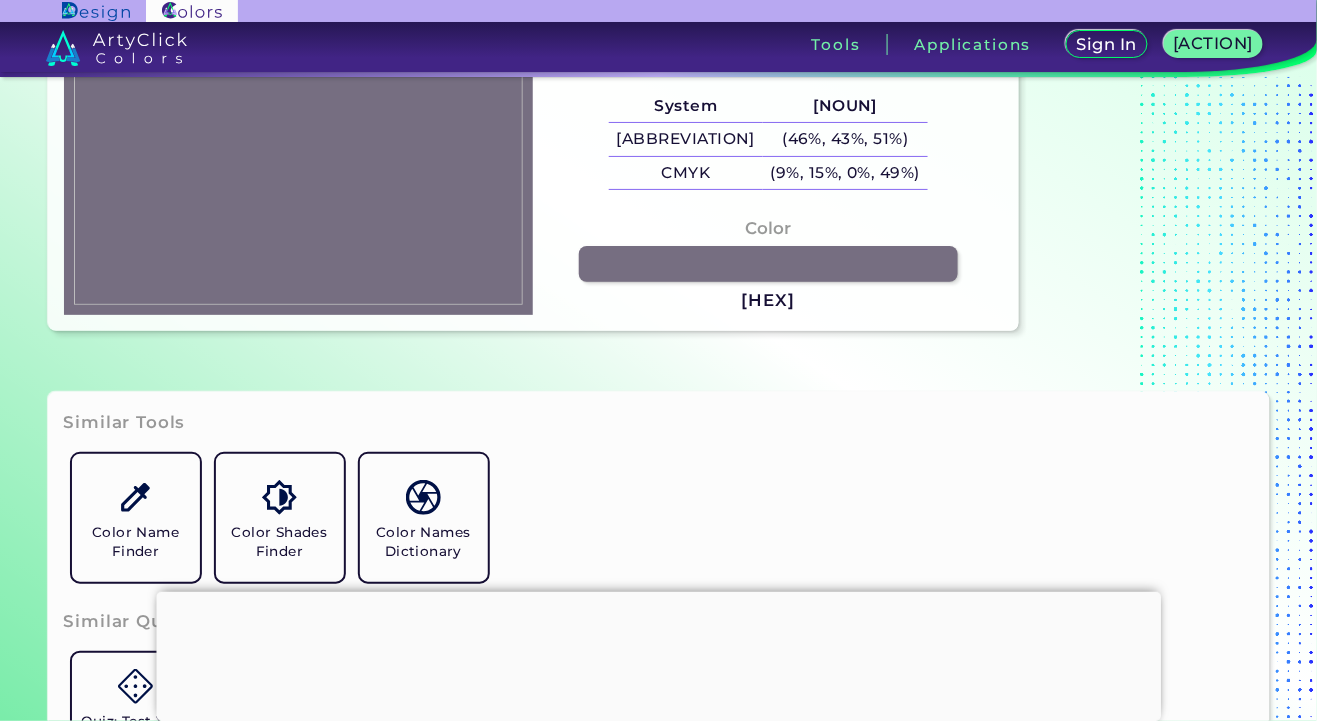 scroll, scrollTop: 408, scrollLeft: 0, axis: vertical 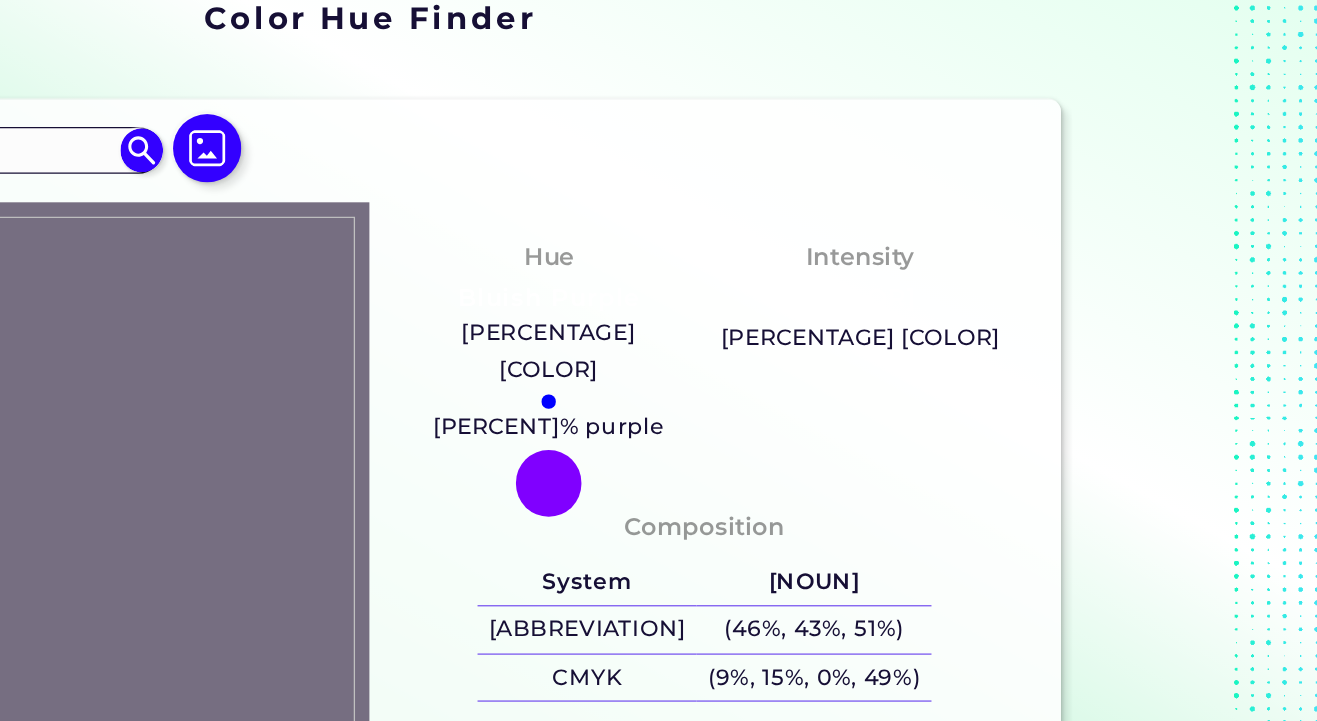 click on "[PERCENTAGE] [COLOR]" at bounding box center (878, 336) 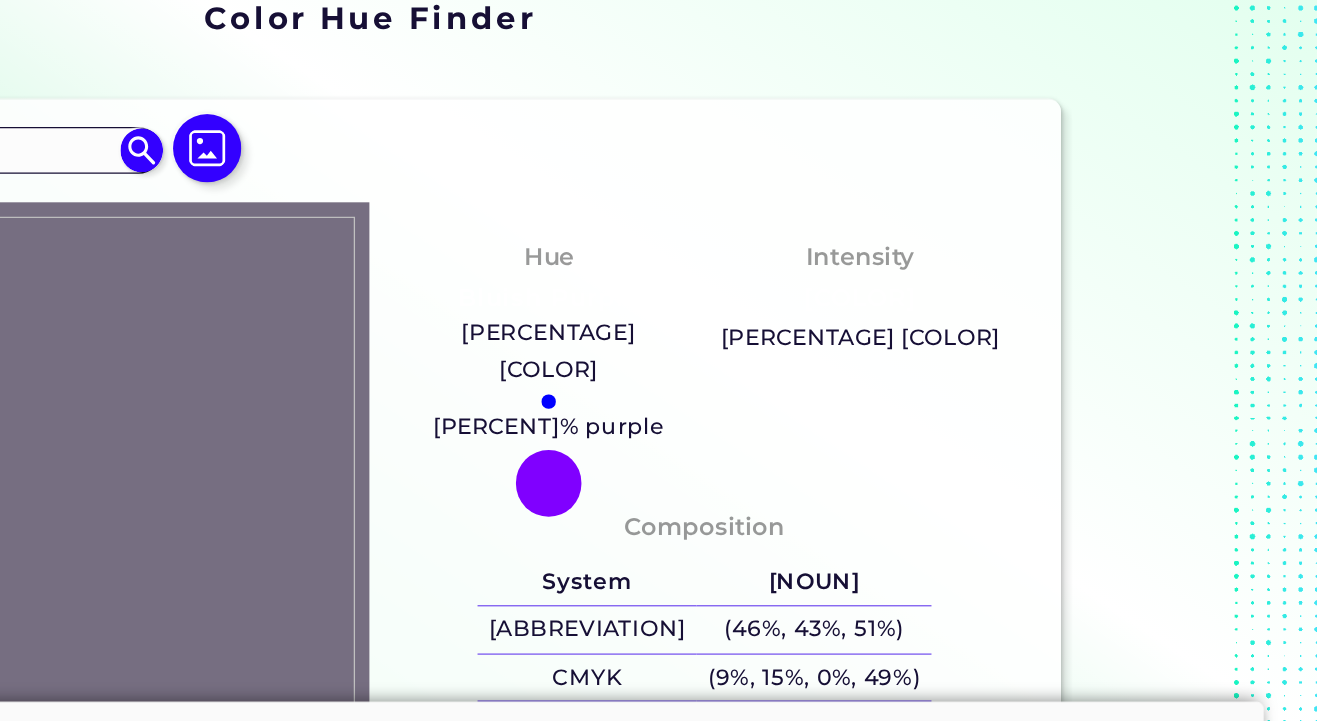 click on "[PERCENTAGE] [COLOR]" at bounding box center (878, 336) 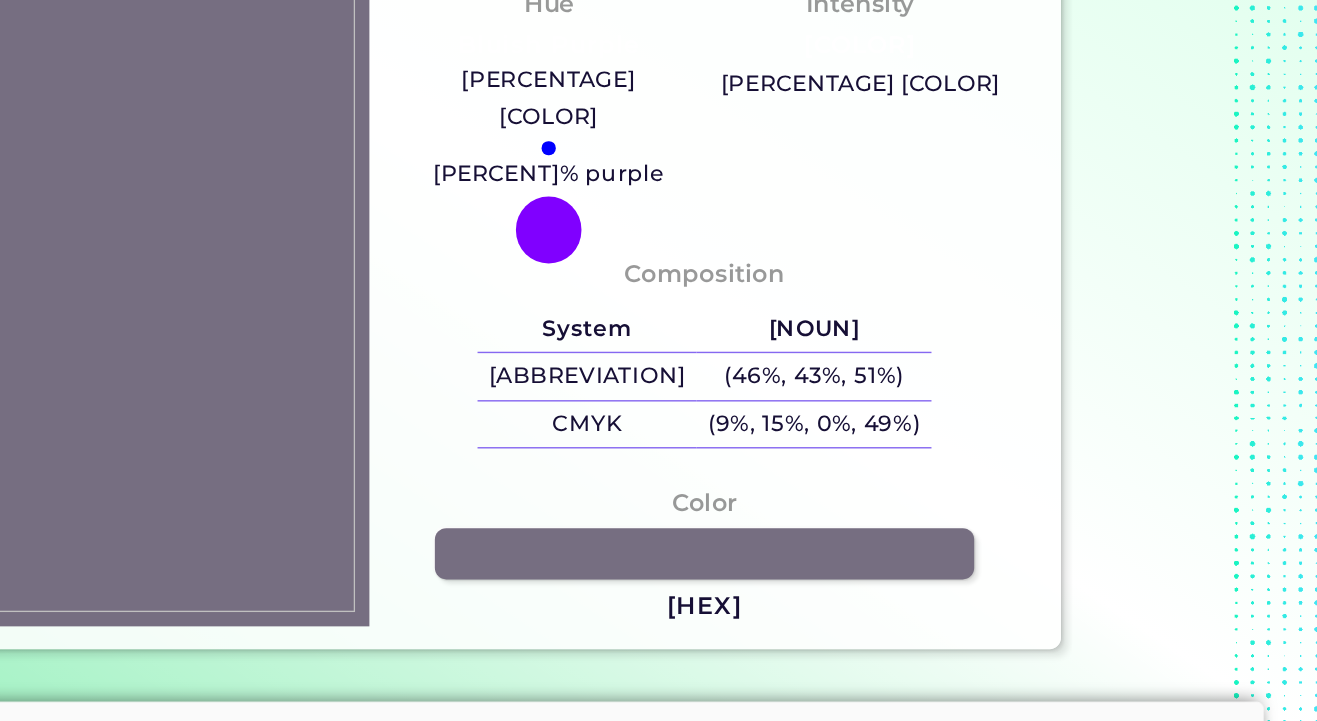 click on "Composition" at bounding box center (768, 291) 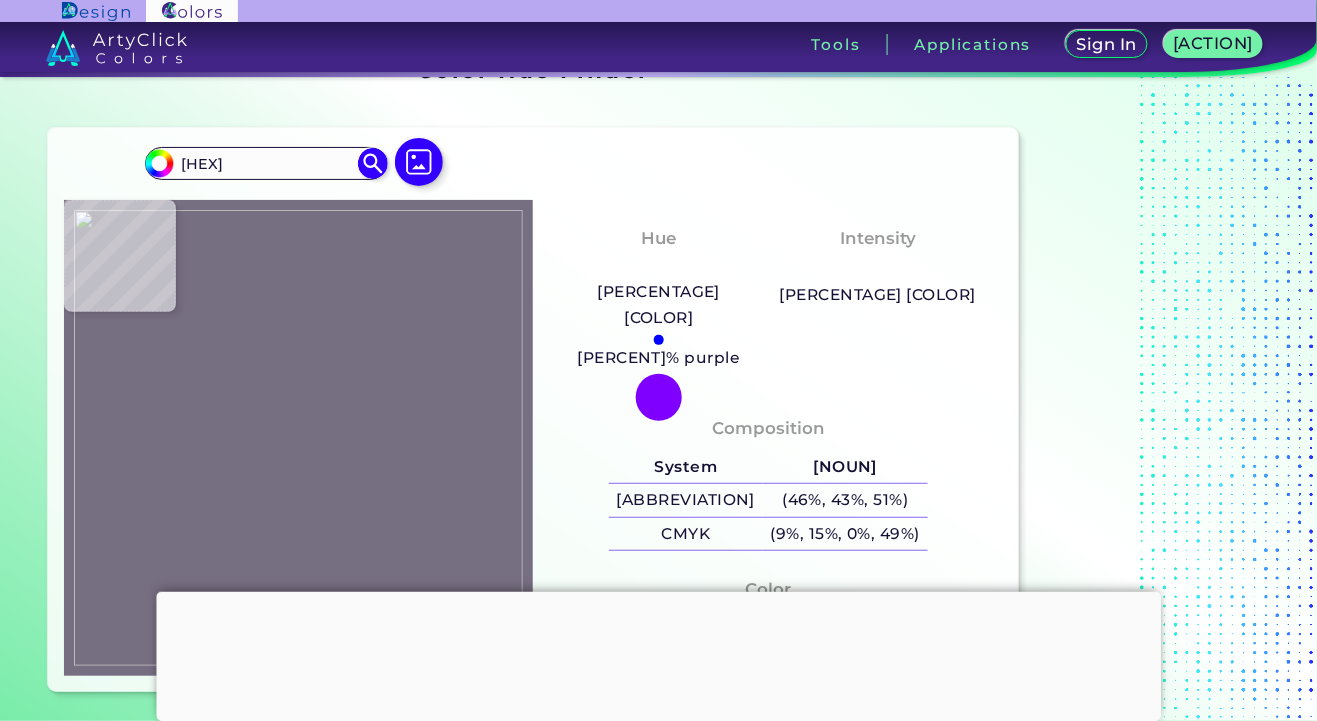 scroll, scrollTop: 0, scrollLeft: 0, axis: both 